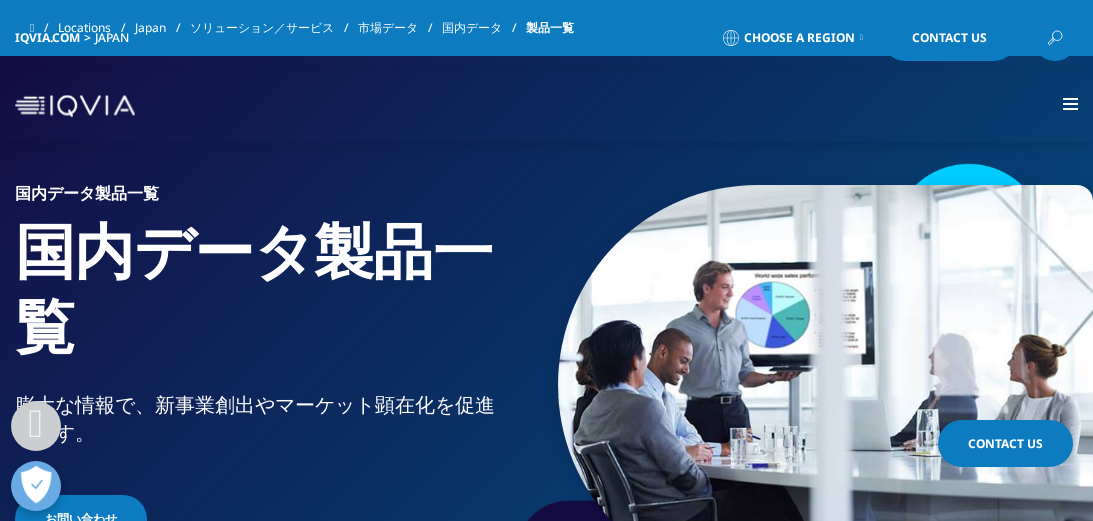 scroll, scrollTop: 700, scrollLeft: 0, axis: vertical 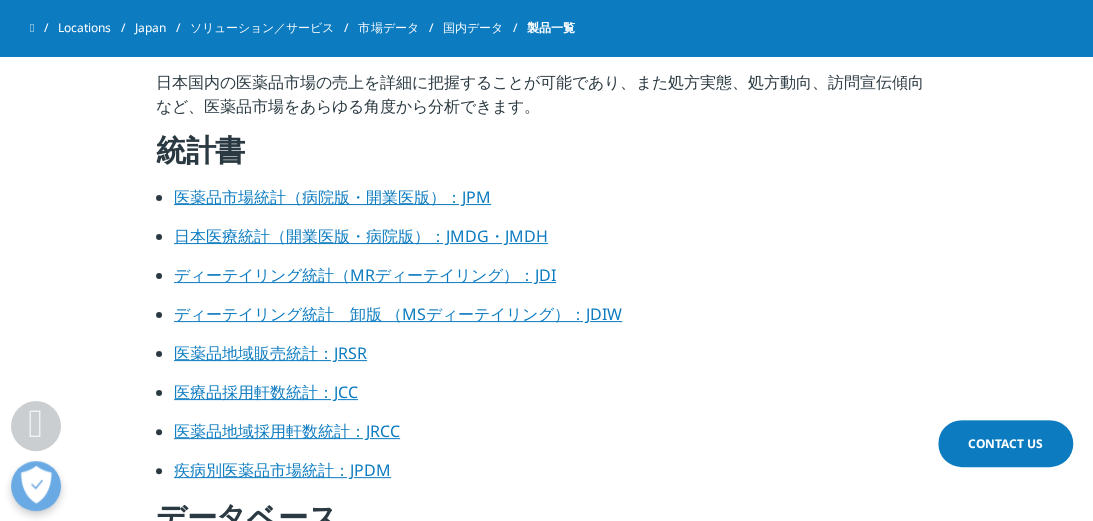 click on "医薬品市場統計（病院版・開業医版）：JPM" at bounding box center [332, 197] 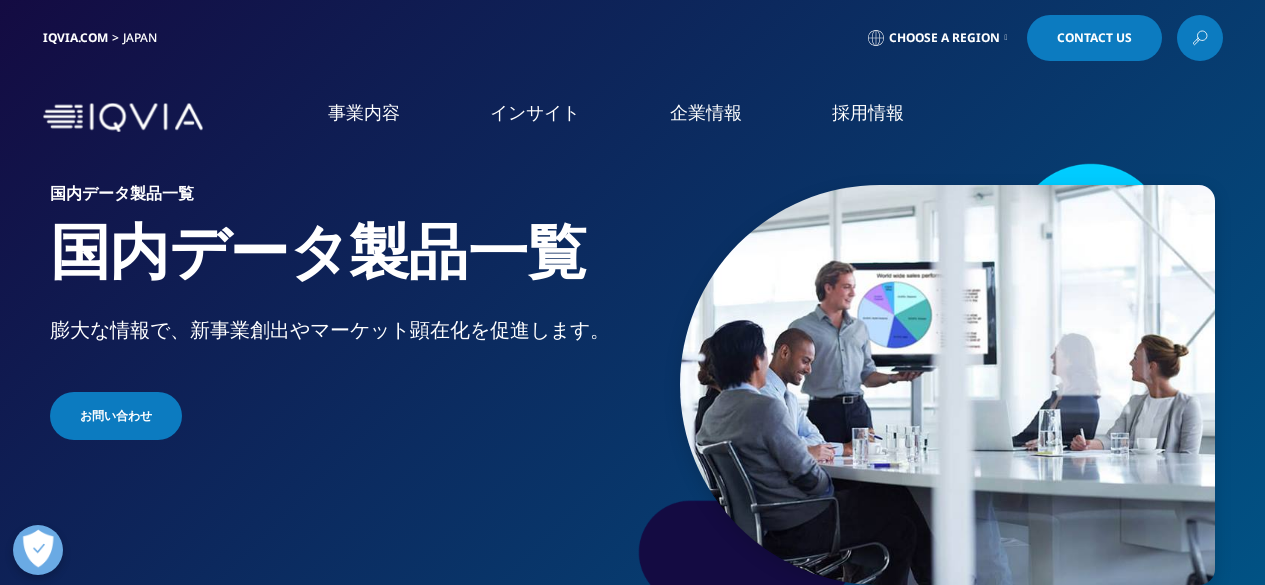 scroll, scrollTop: 756, scrollLeft: 0, axis: vertical 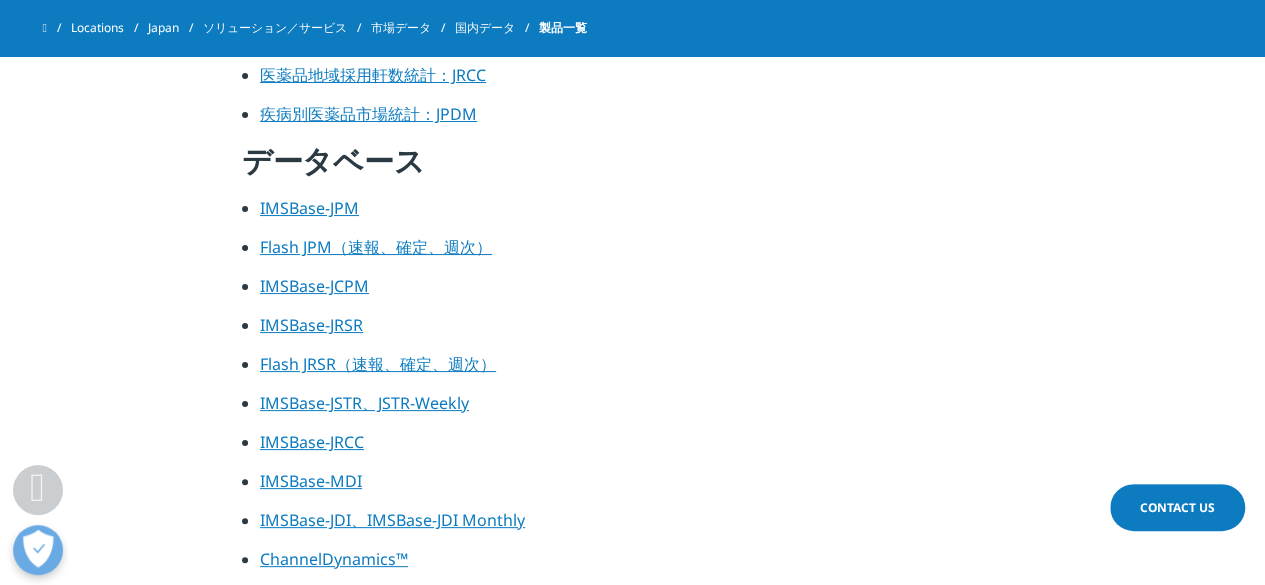 drag, startPoint x: 317, startPoint y: 213, endPoint x: 433, endPoint y: 242, distance: 119.57006 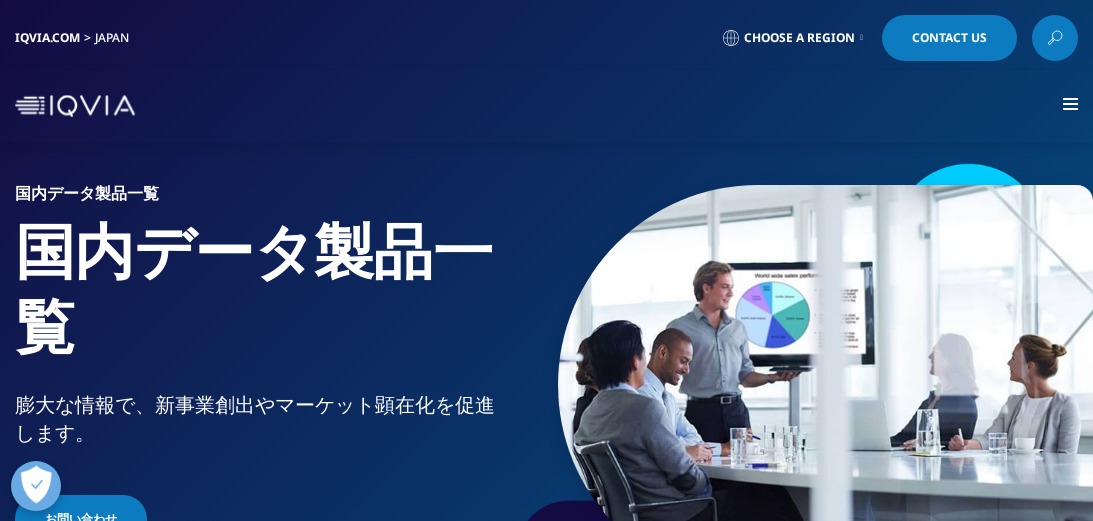 scroll, scrollTop: 1056, scrollLeft: 0, axis: vertical 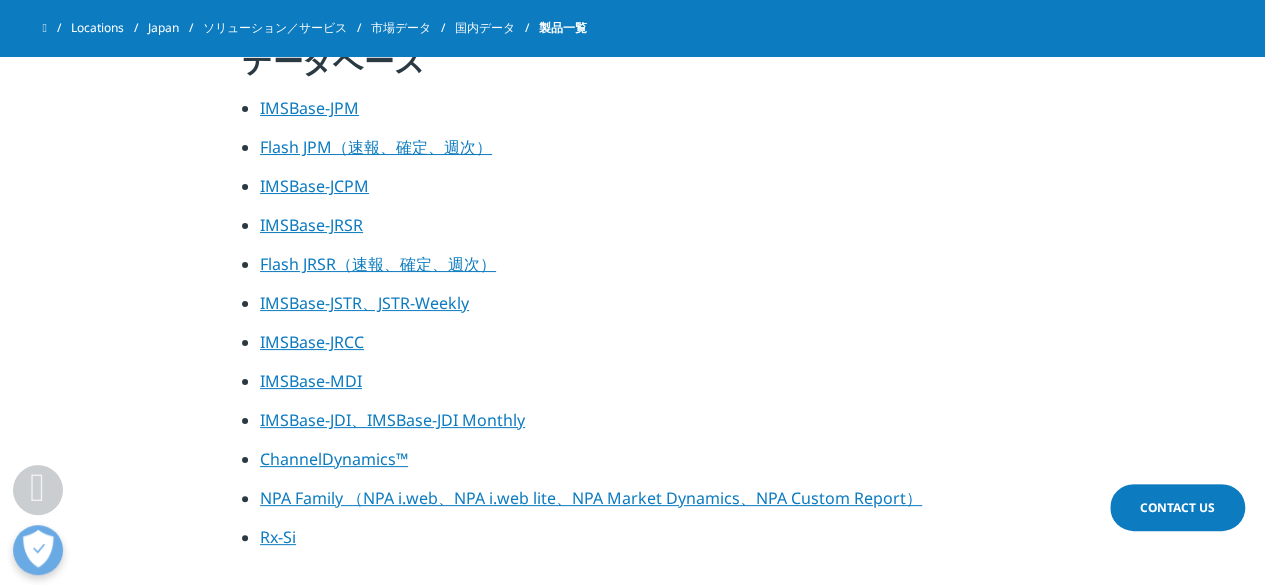 click on "IMSBase-JPM" at bounding box center (309, 108) 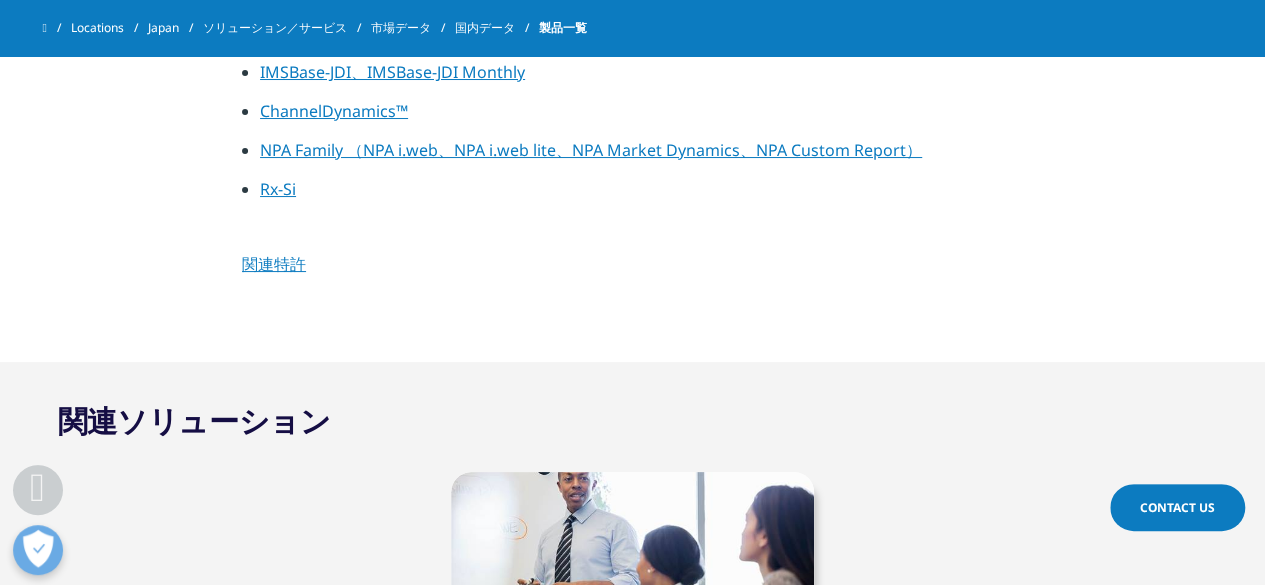scroll, scrollTop: 0, scrollLeft: 0, axis: both 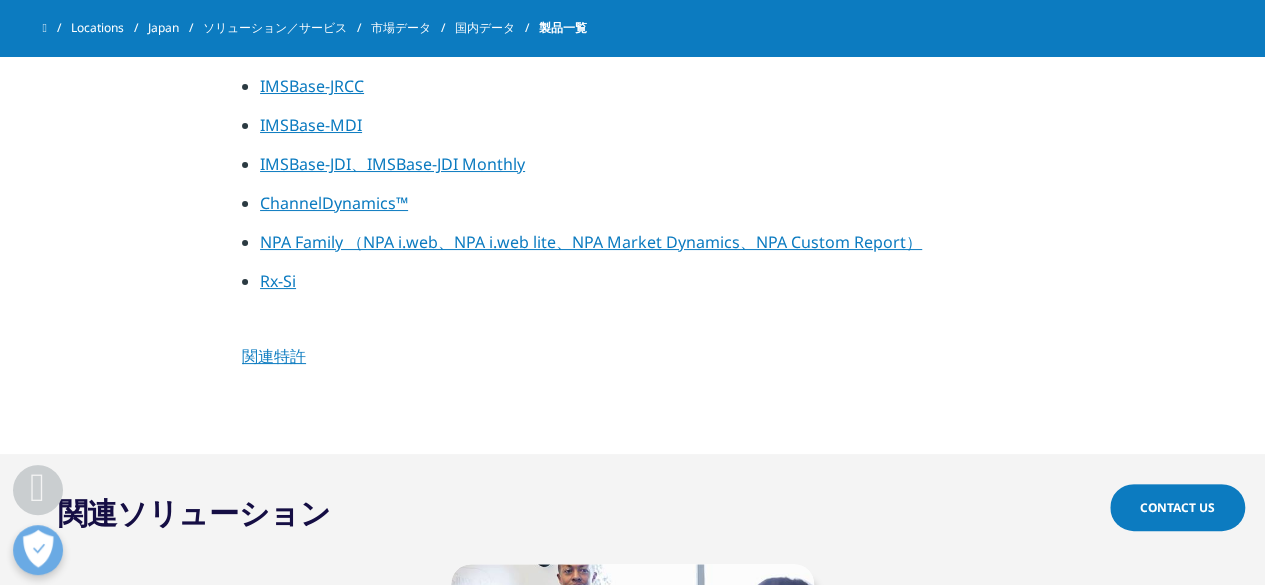 click on "ChannelDynamics™" at bounding box center [334, 203] 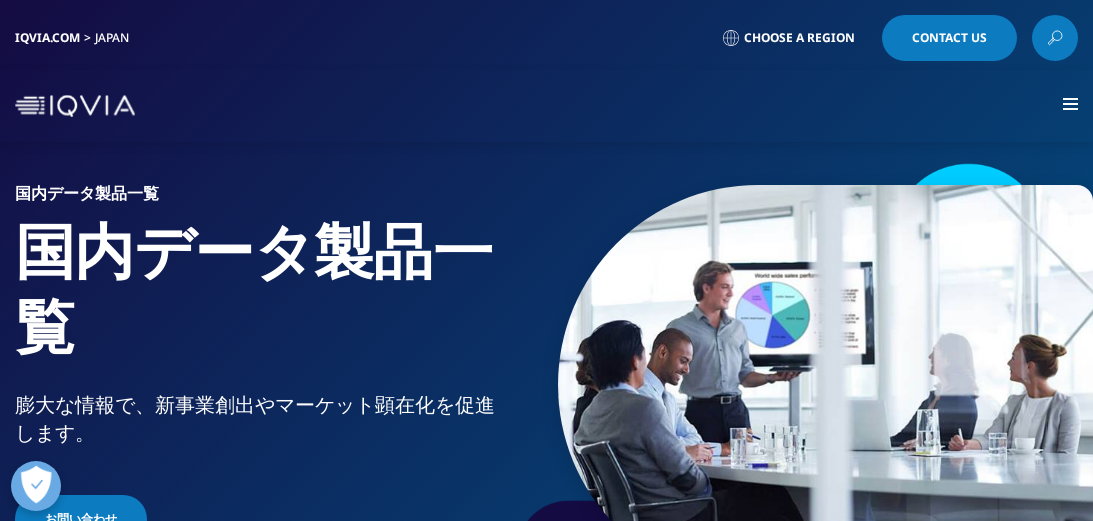 scroll, scrollTop: 1412, scrollLeft: 0, axis: vertical 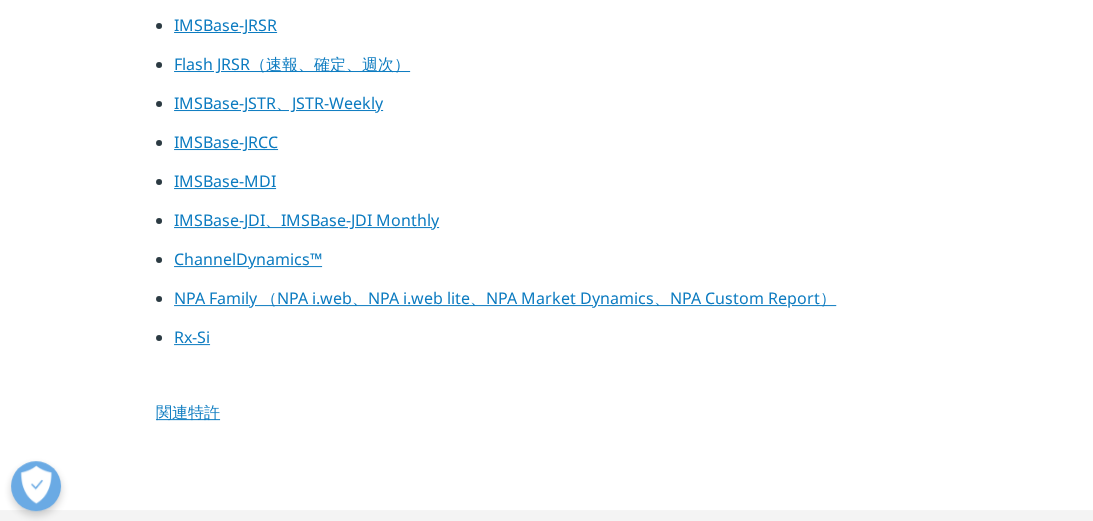click on "IMSBase-JSTR、JSTR-Weekly" at bounding box center (278, 103) 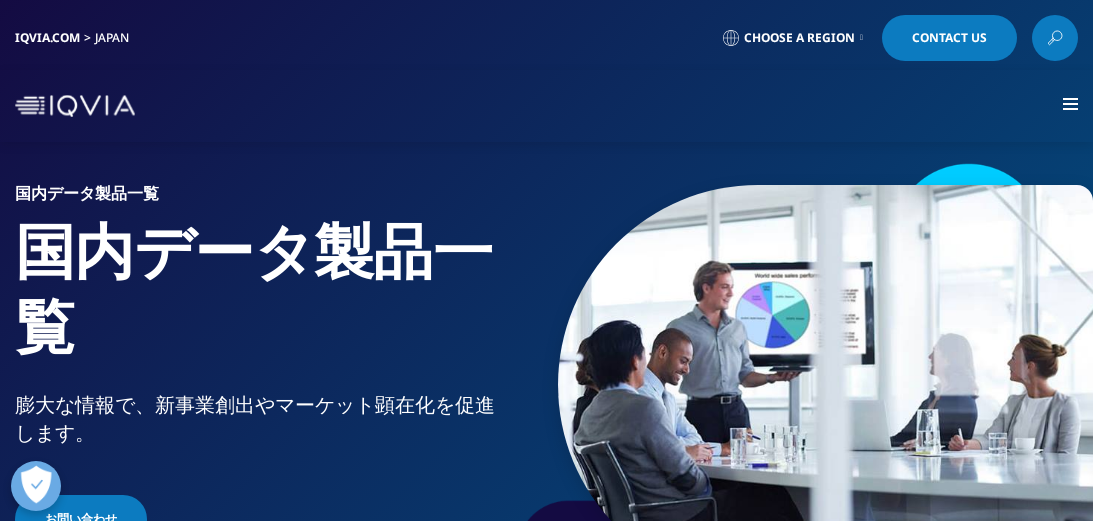 scroll, scrollTop: 1412, scrollLeft: 0, axis: vertical 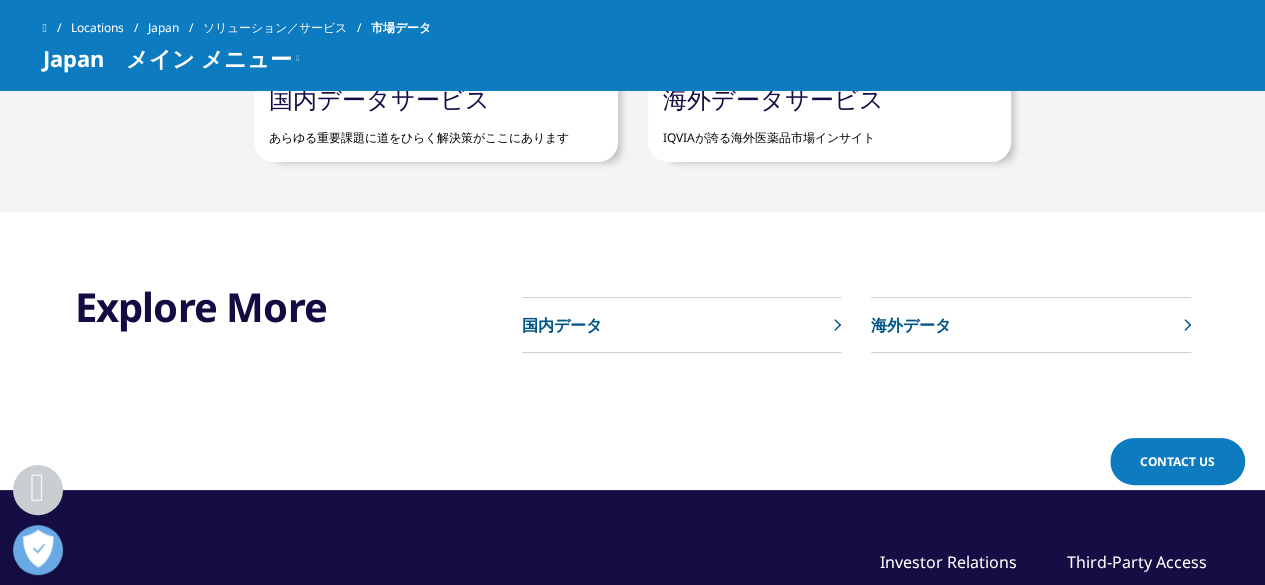 click on "国内データ" at bounding box center (681, 325) 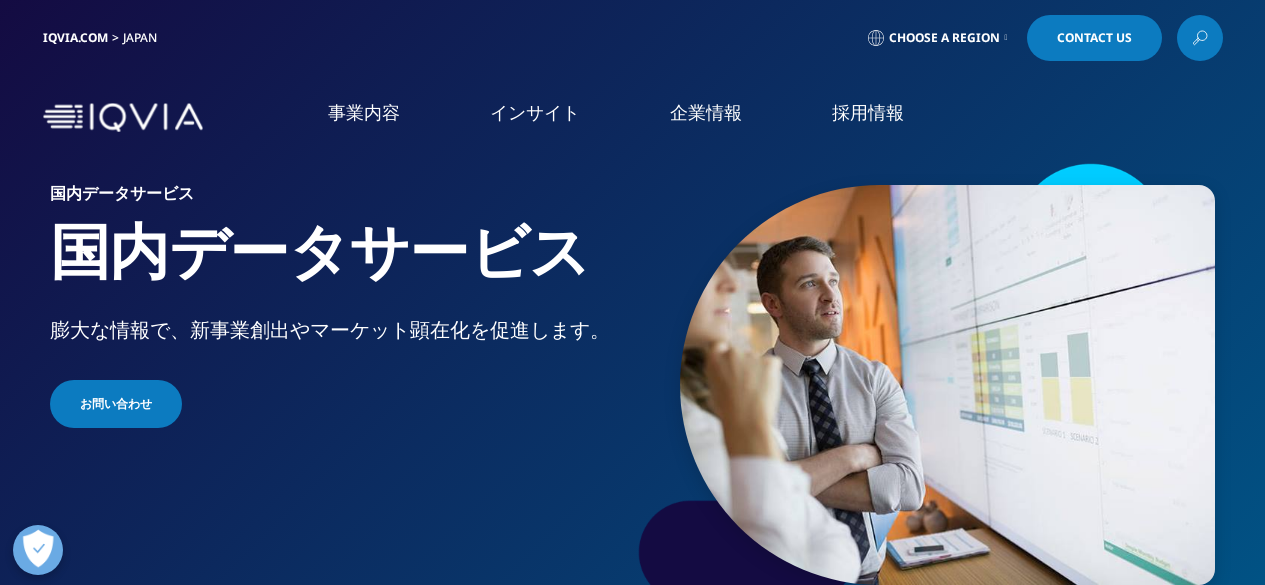 scroll, scrollTop: 0, scrollLeft: 0, axis: both 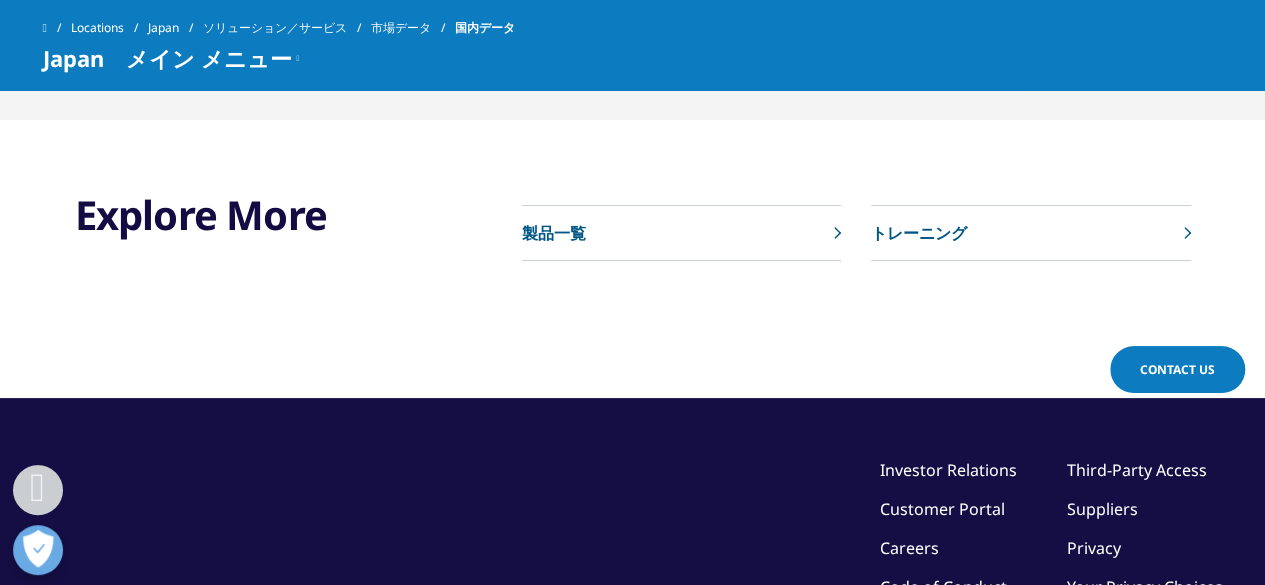 click on "製品一覧" at bounding box center (681, 233) 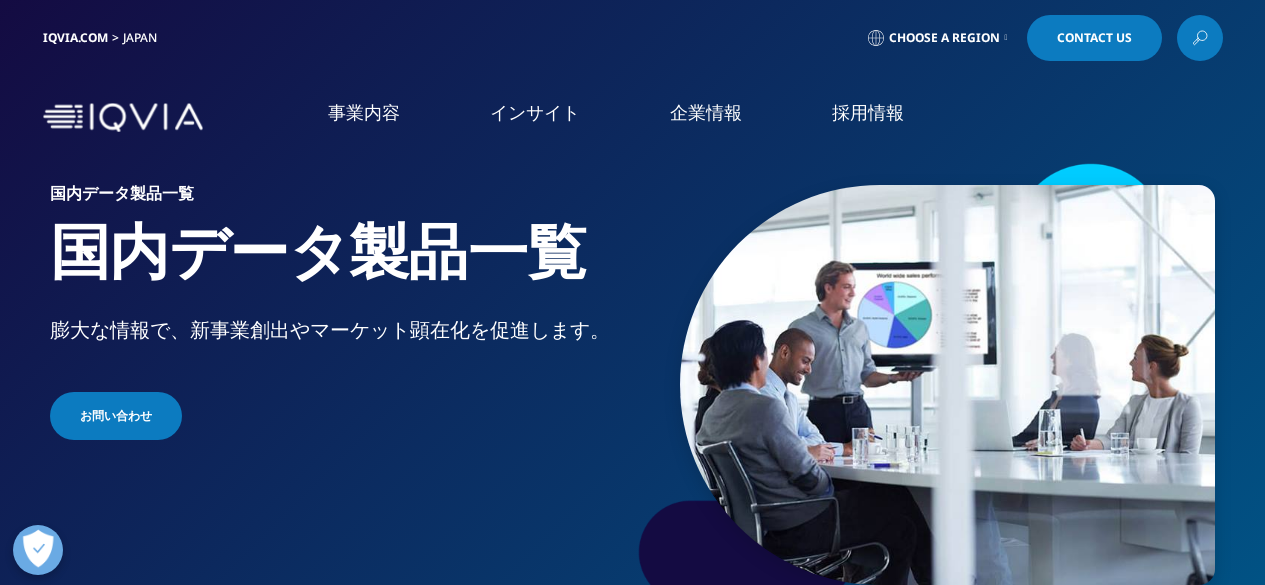 scroll, scrollTop: 0, scrollLeft: 0, axis: both 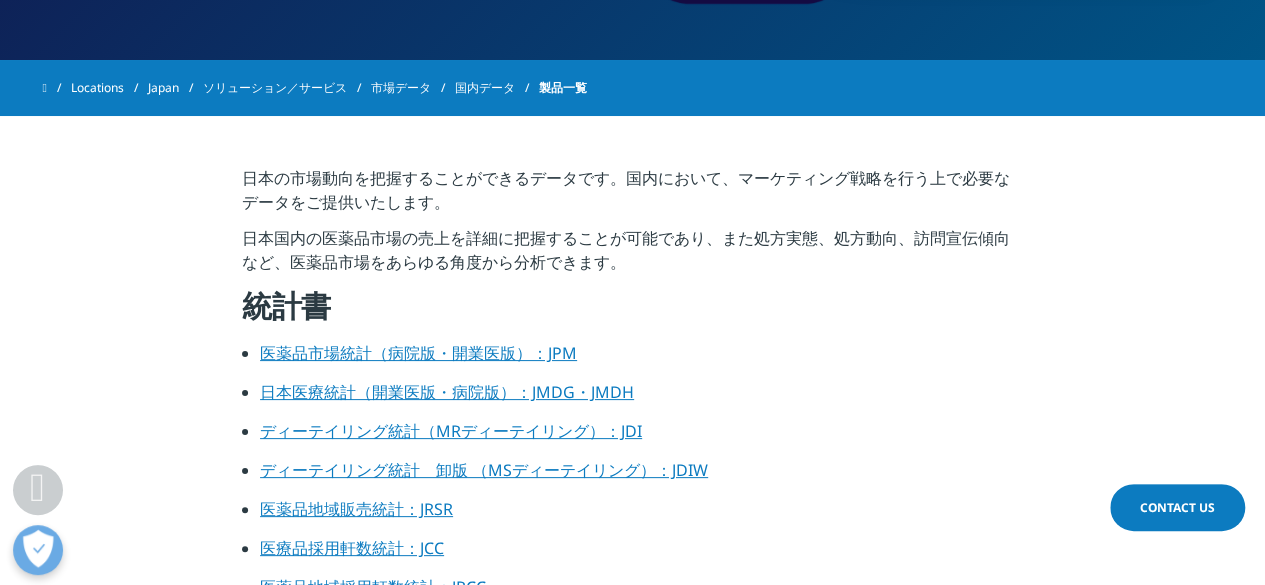click on "医薬品市場統計（病院版・開業医版）：JPM" at bounding box center [418, 353] 